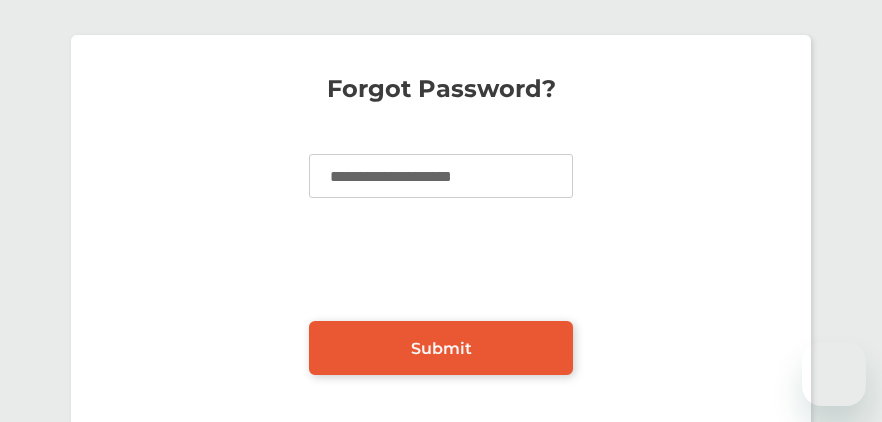 scroll, scrollTop: 0, scrollLeft: 0, axis: both 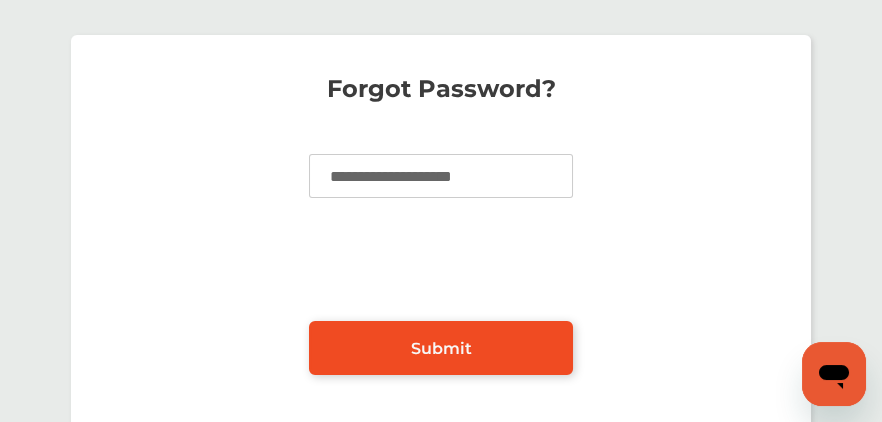 click on "Submit" at bounding box center (441, 348) 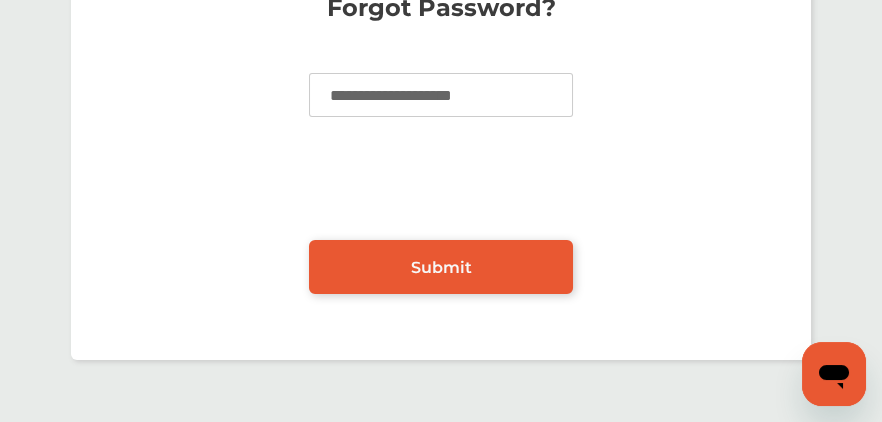 scroll, scrollTop: 99, scrollLeft: 0, axis: vertical 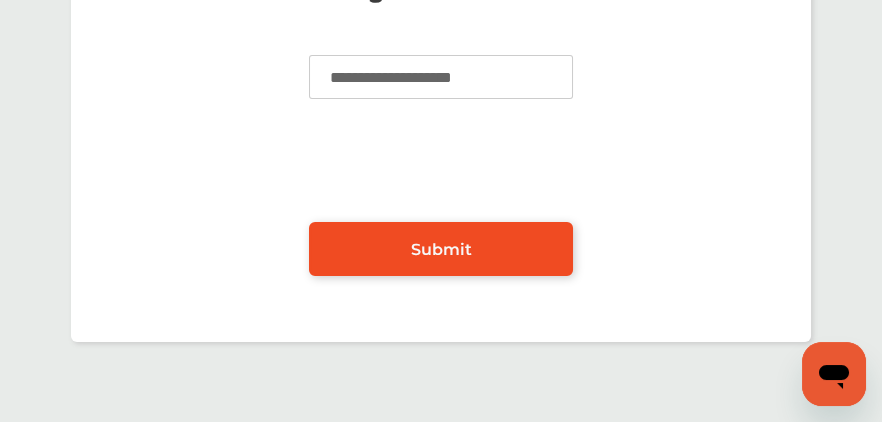 click on "Submit" at bounding box center [441, 249] 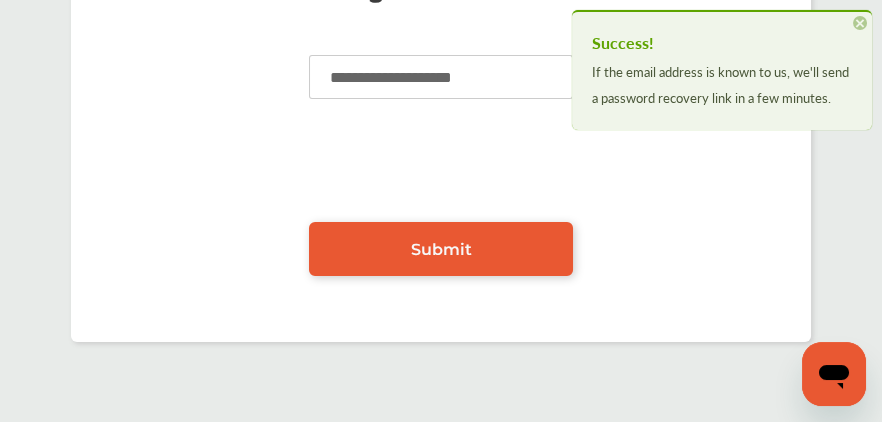click on "×" at bounding box center [860, 23] 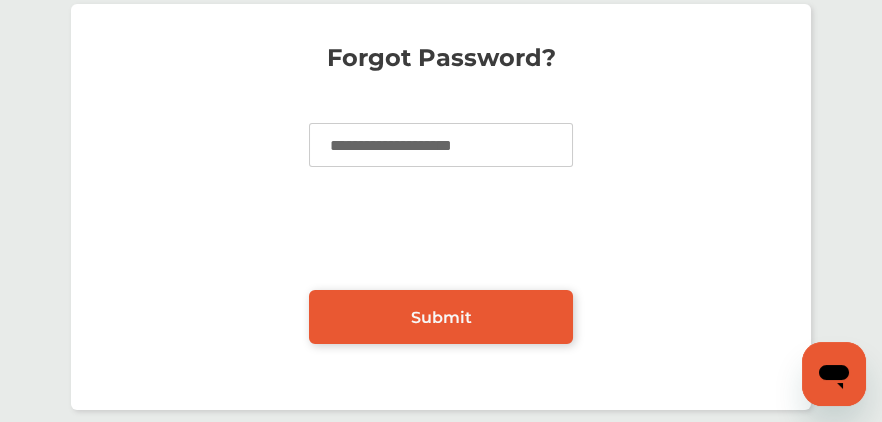 scroll, scrollTop: 0, scrollLeft: 0, axis: both 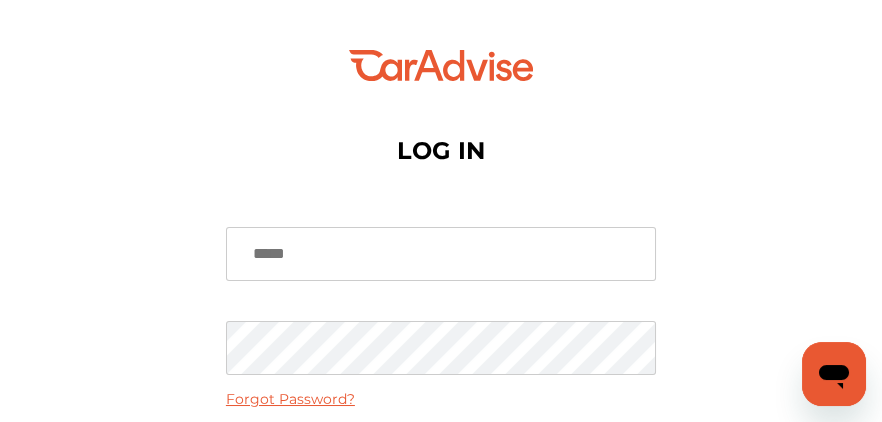 type on "**********" 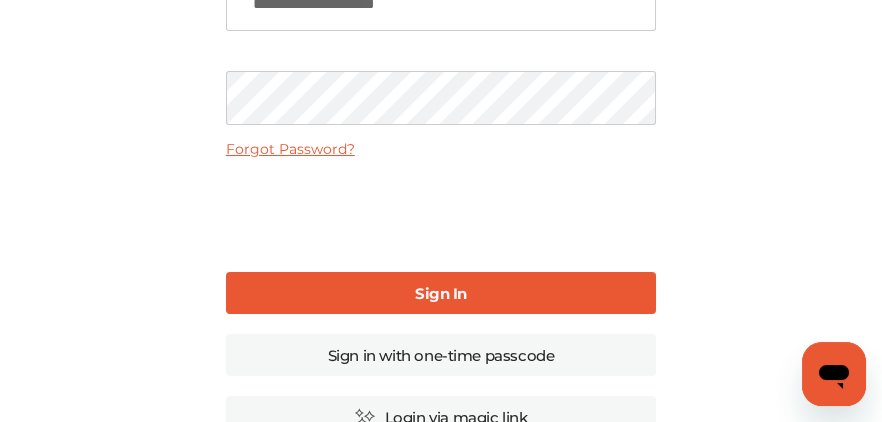 scroll, scrollTop: 300, scrollLeft: 0, axis: vertical 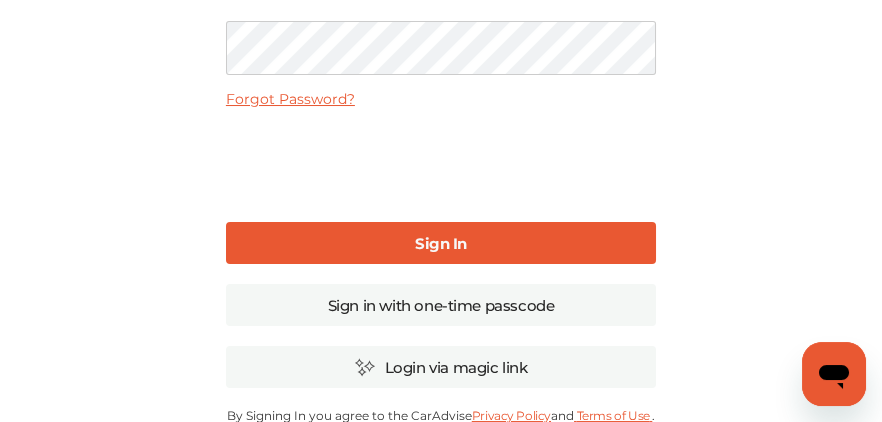 click on "Sign In" at bounding box center [441, 243] 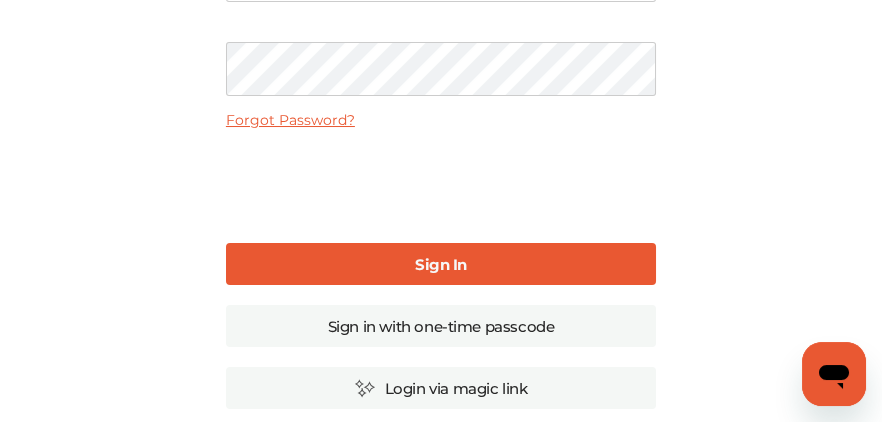 scroll, scrollTop: 300, scrollLeft: 0, axis: vertical 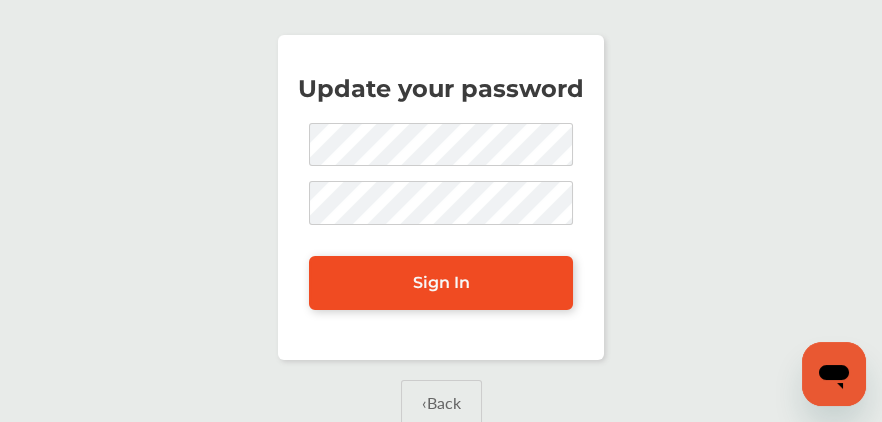 click on "Sign In" at bounding box center (441, 282) 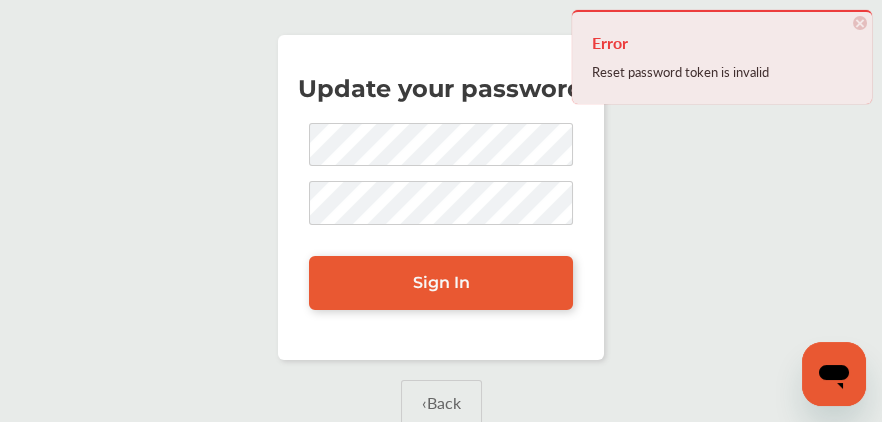 click on "Update your password Sign In ‹  Back" at bounding box center [441, 255] 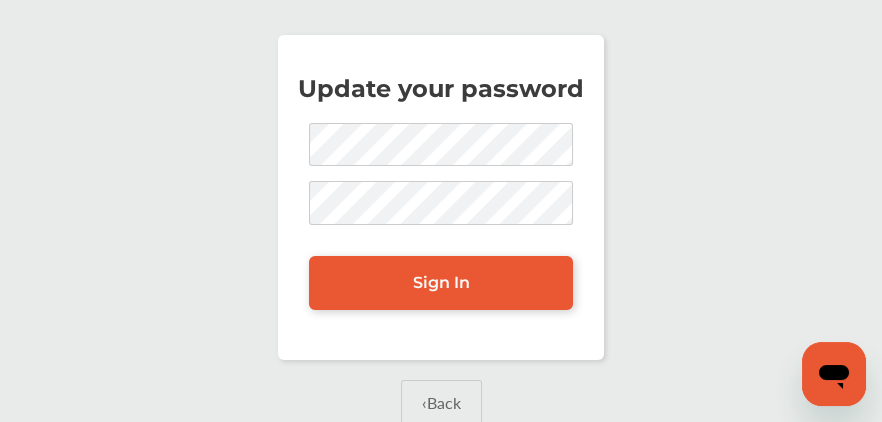 click on "Update your password Sign In ‹  Back" at bounding box center [441, 255] 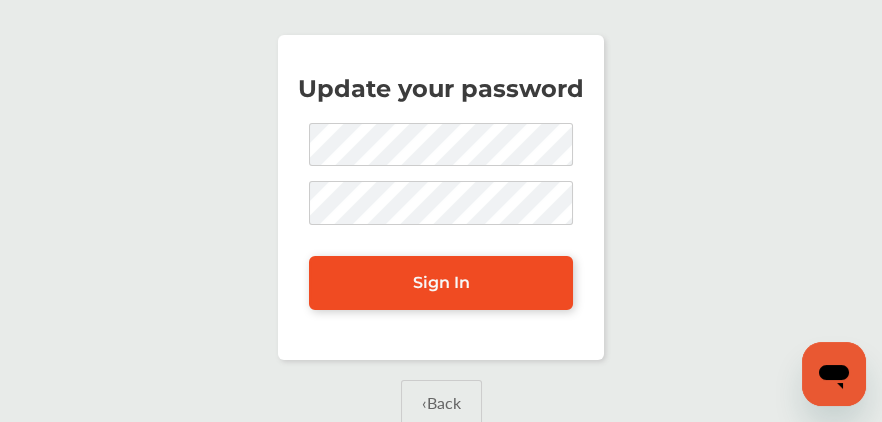 click on "Sign In" at bounding box center (441, 282) 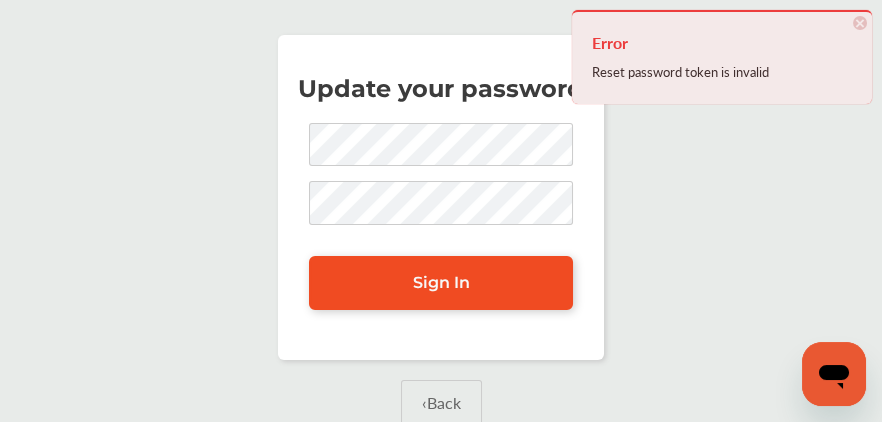 click on "Sign In" at bounding box center [441, 283] 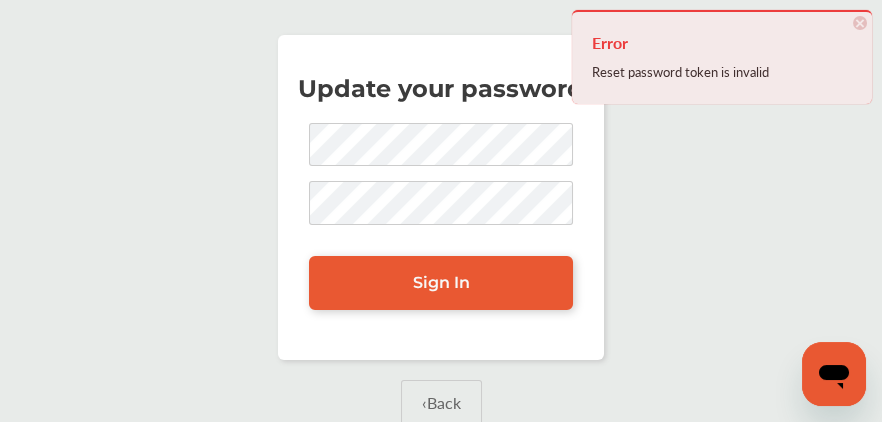 click on "×" at bounding box center [860, 23] 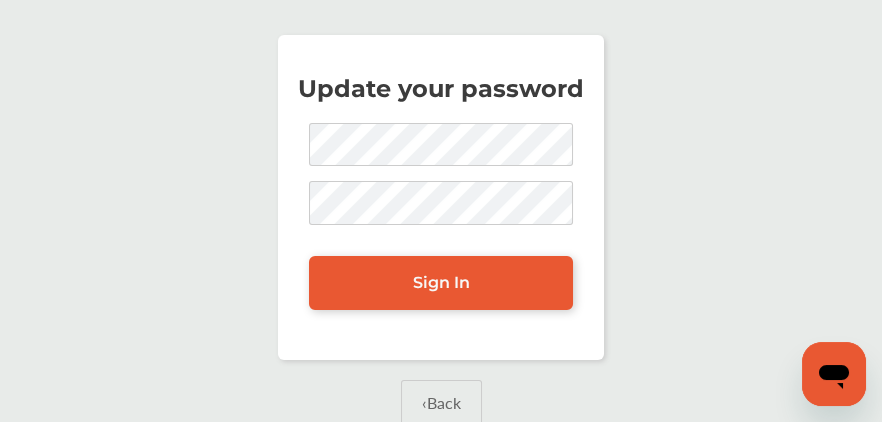 click on "Update your password Sign In ‹  Back" at bounding box center (441, 255) 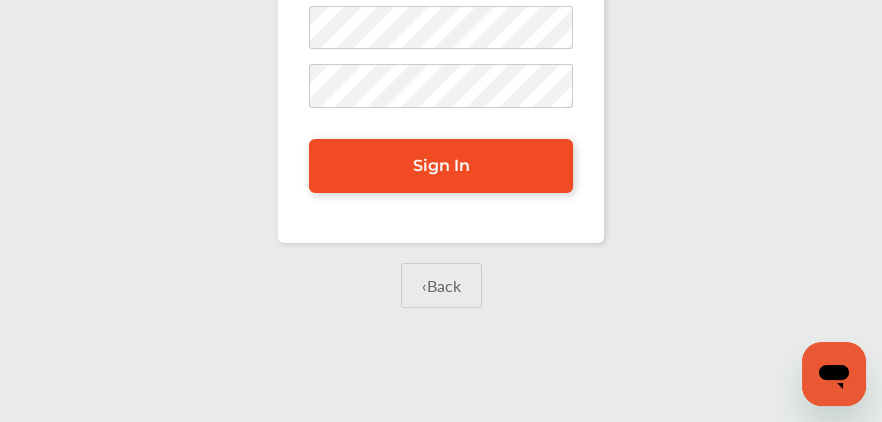 scroll, scrollTop: 99, scrollLeft: 0, axis: vertical 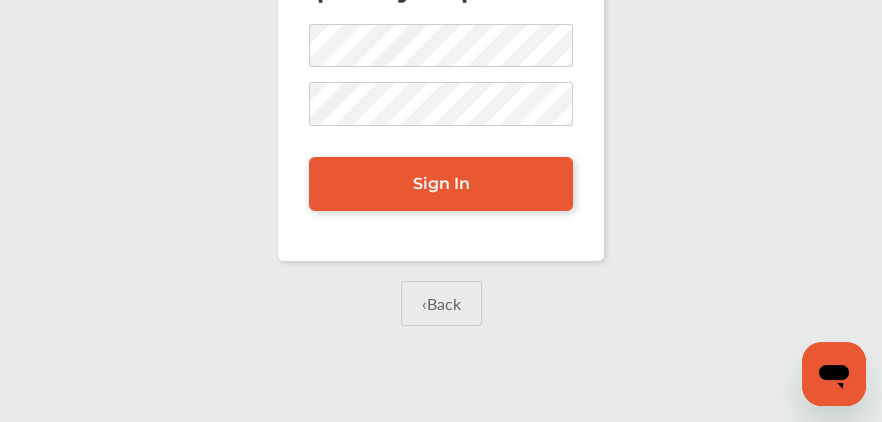 click on "‹  Back" at bounding box center (441, 303) 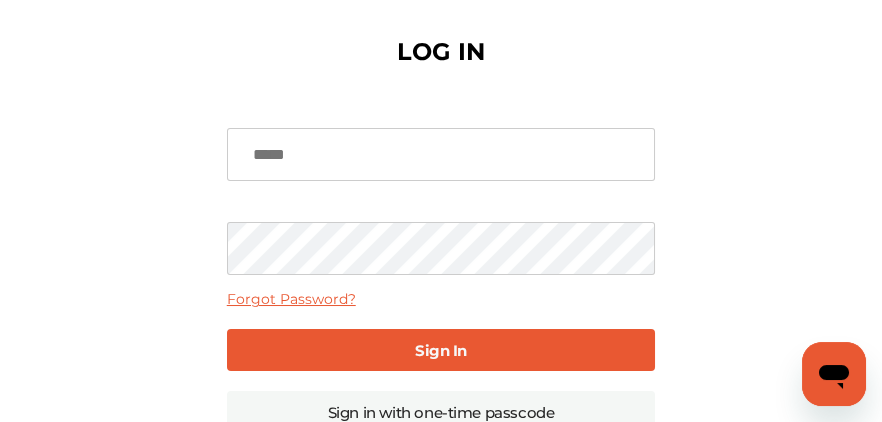 scroll, scrollTop: 0, scrollLeft: 0, axis: both 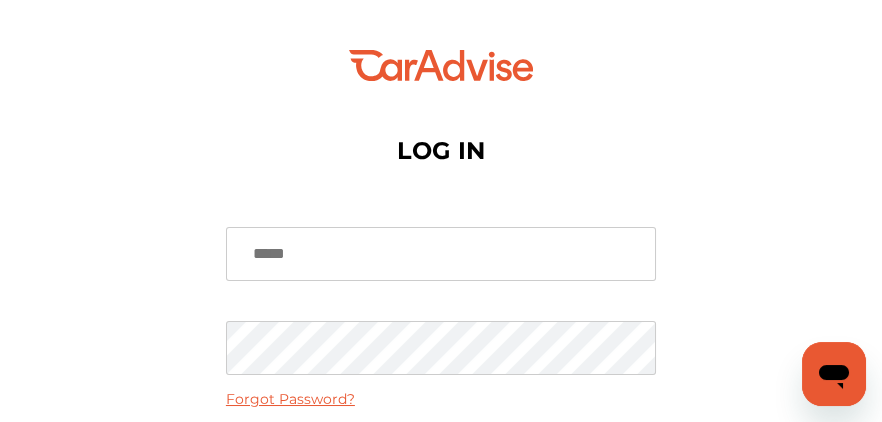type on "**********" 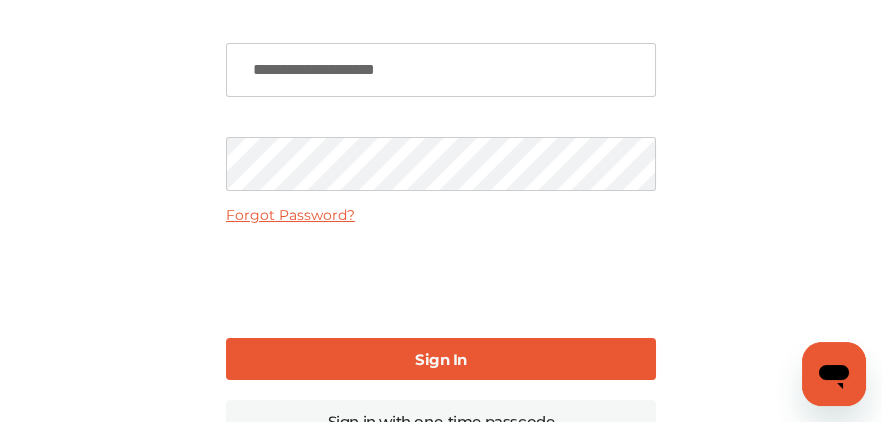 scroll, scrollTop: 199, scrollLeft: 0, axis: vertical 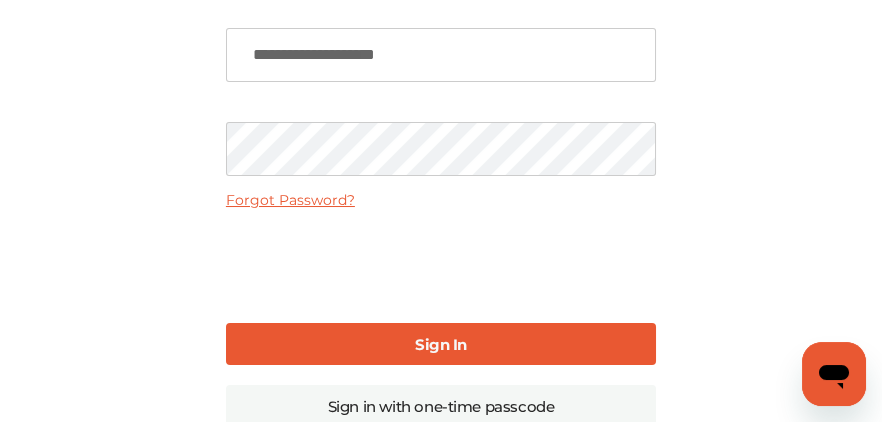 click on "Forgot Password?" at bounding box center (290, 200) 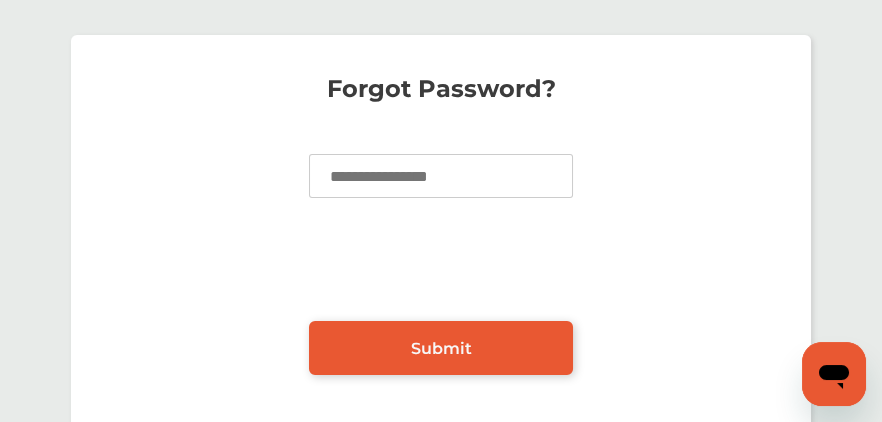 click at bounding box center (441, 176) 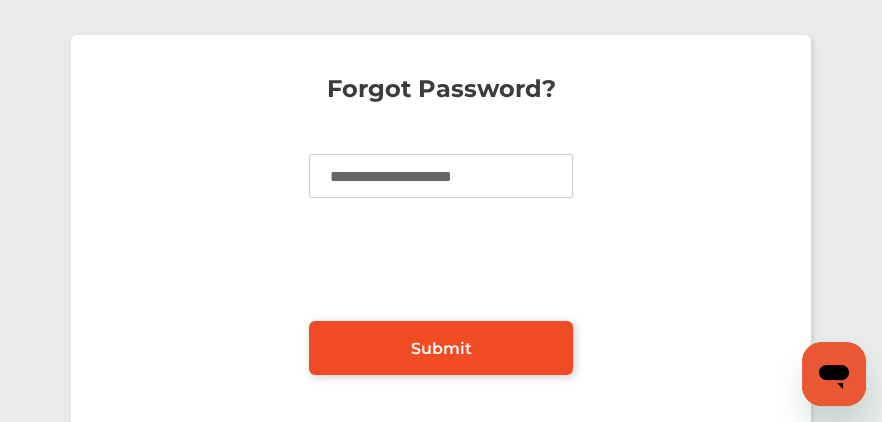 click on "Submit" at bounding box center (441, 348) 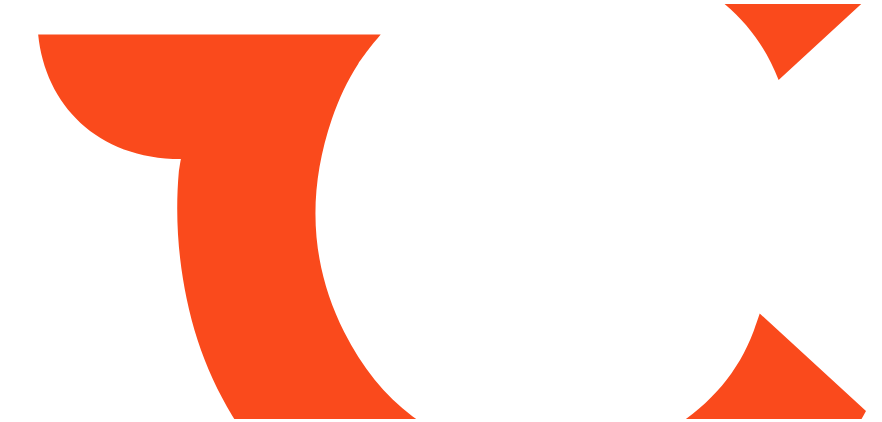 scroll, scrollTop: 0, scrollLeft: 0, axis: both 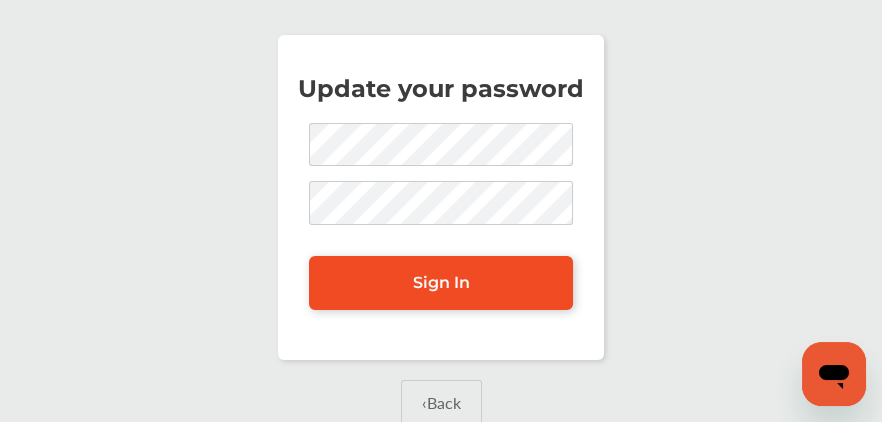 click on "Sign In" at bounding box center (441, 282) 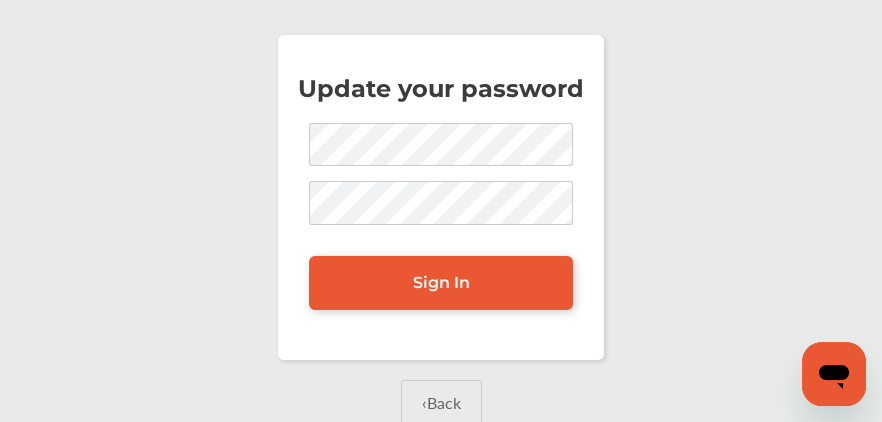click on "Update your password Sign In ‹  Back" at bounding box center [441, 255] 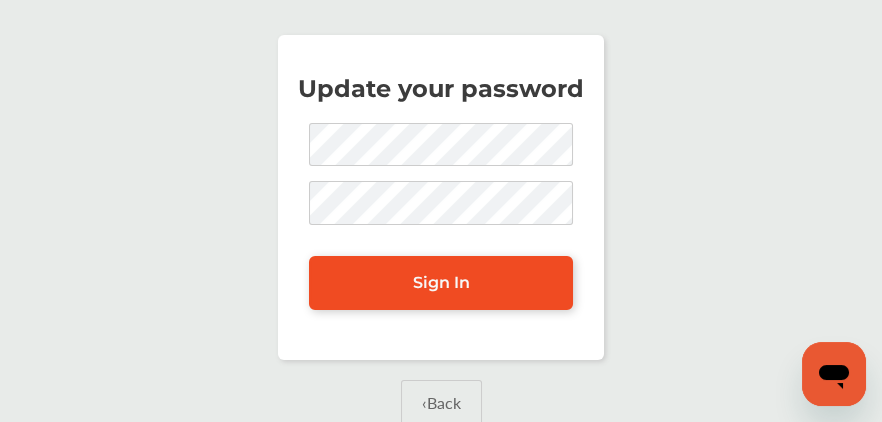 click on "Sign In" at bounding box center [441, 282] 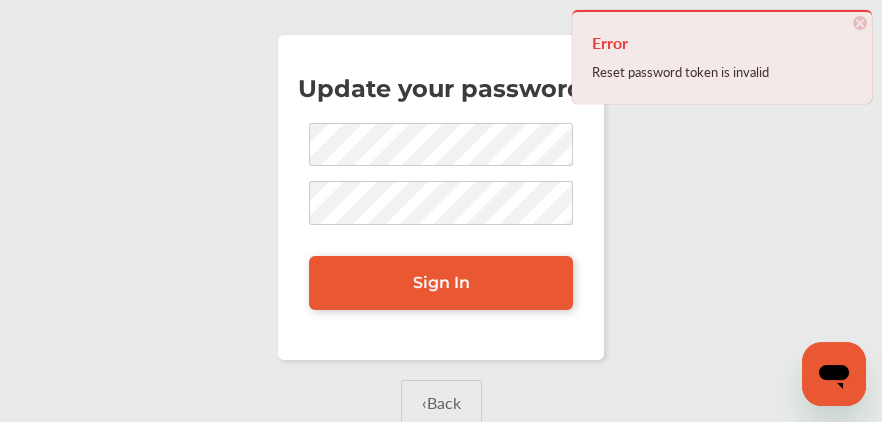 click on "×" at bounding box center [860, 23] 